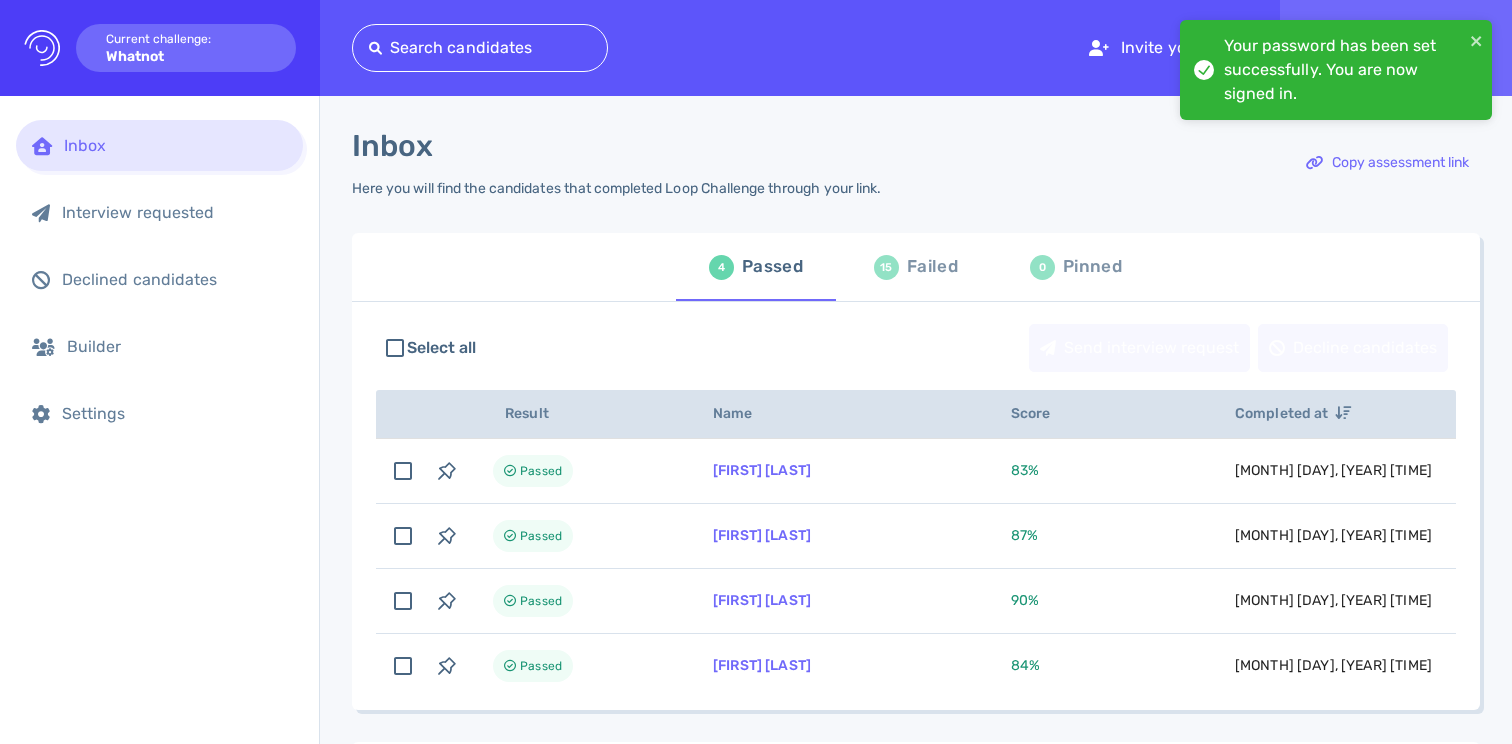 scroll, scrollTop: 0, scrollLeft: 0, axis: both 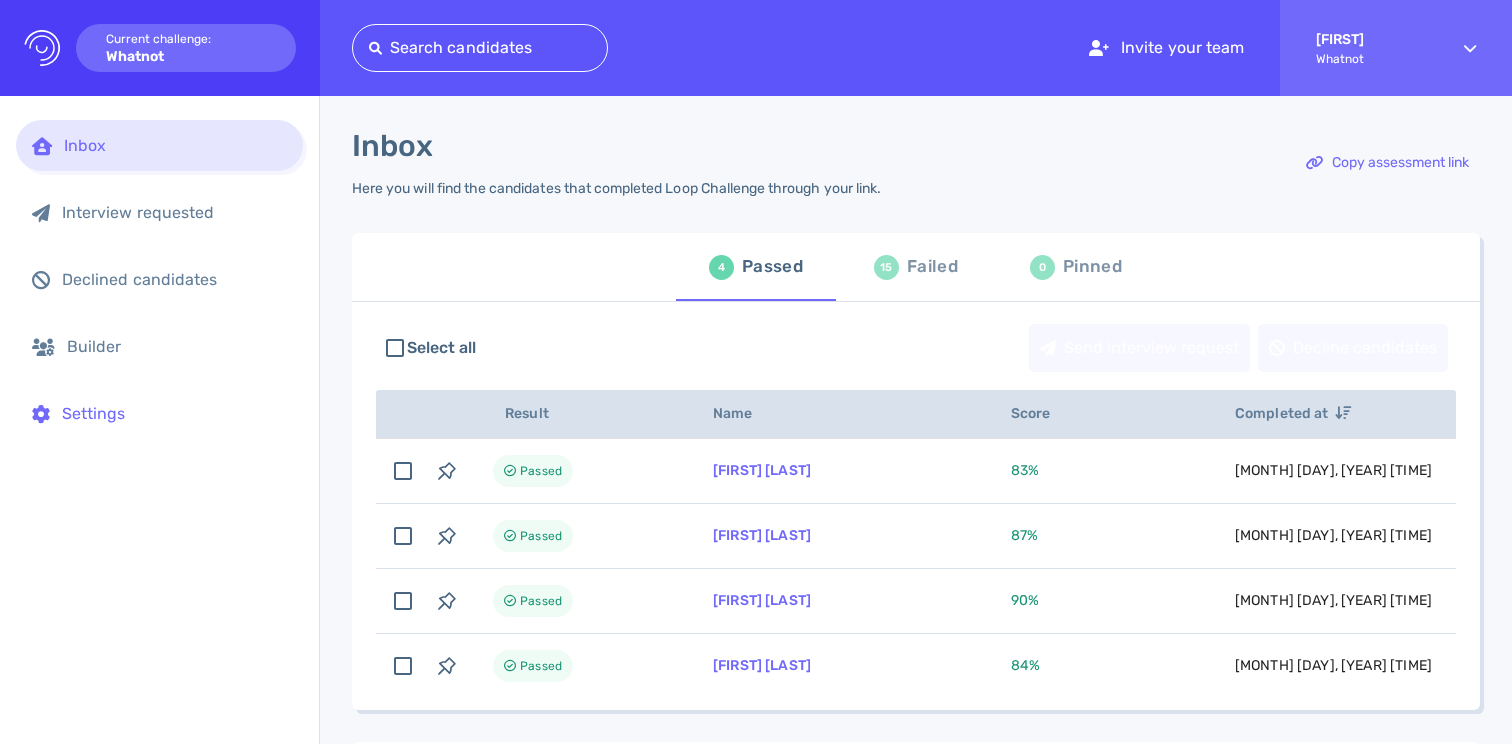 click on "Settings" at bounding box center [174, 413] 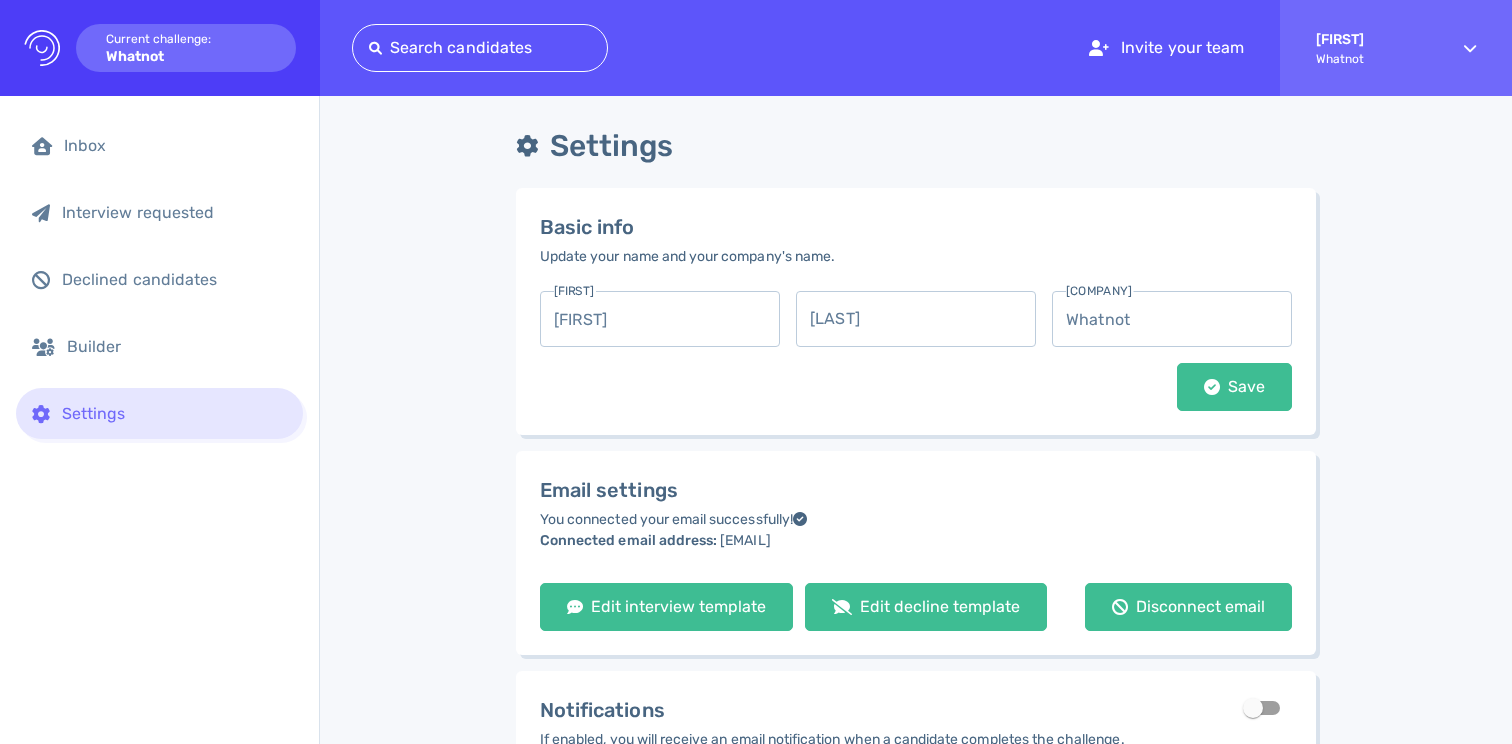 scroll, scrollTop: 0, scrollLeft: 0, axis: both 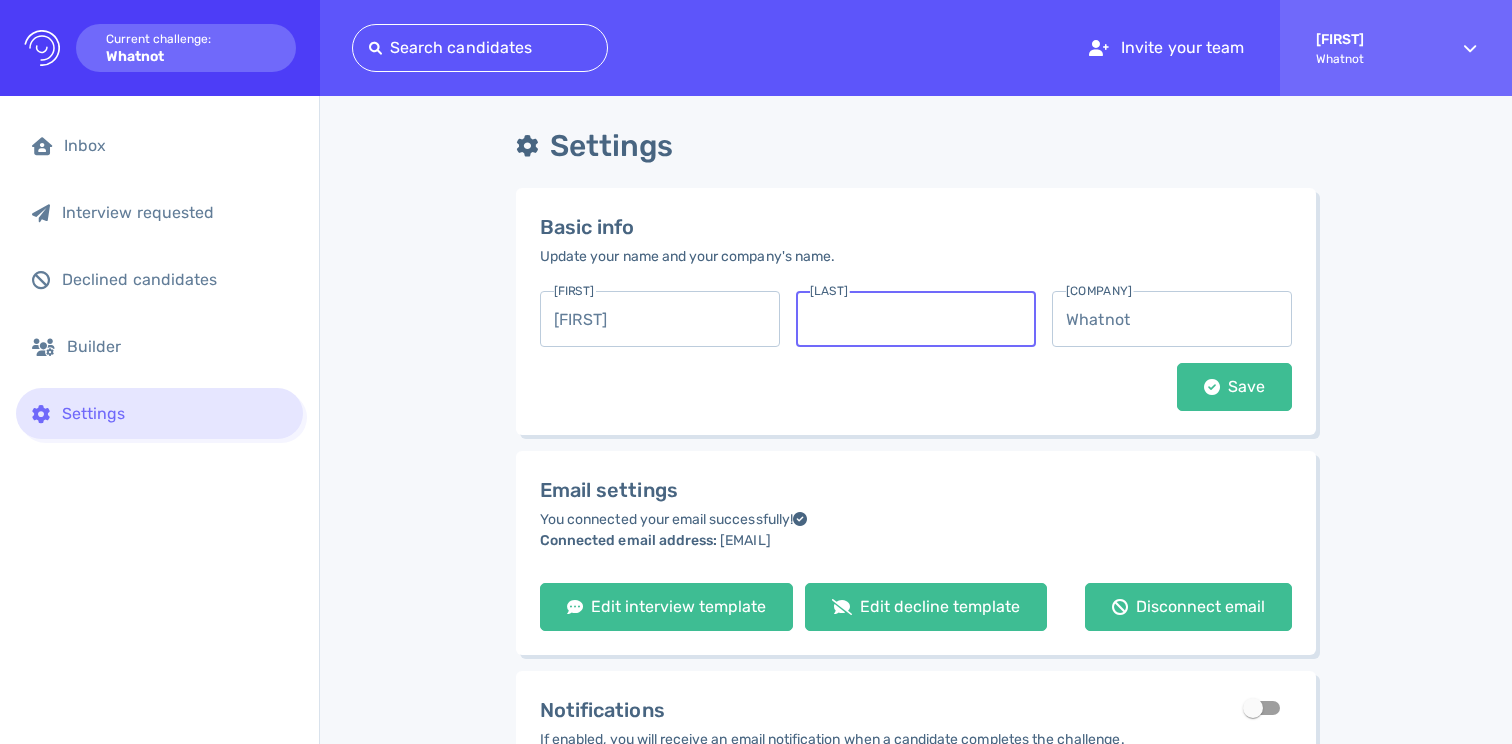 click at bounding box center (916, 319) 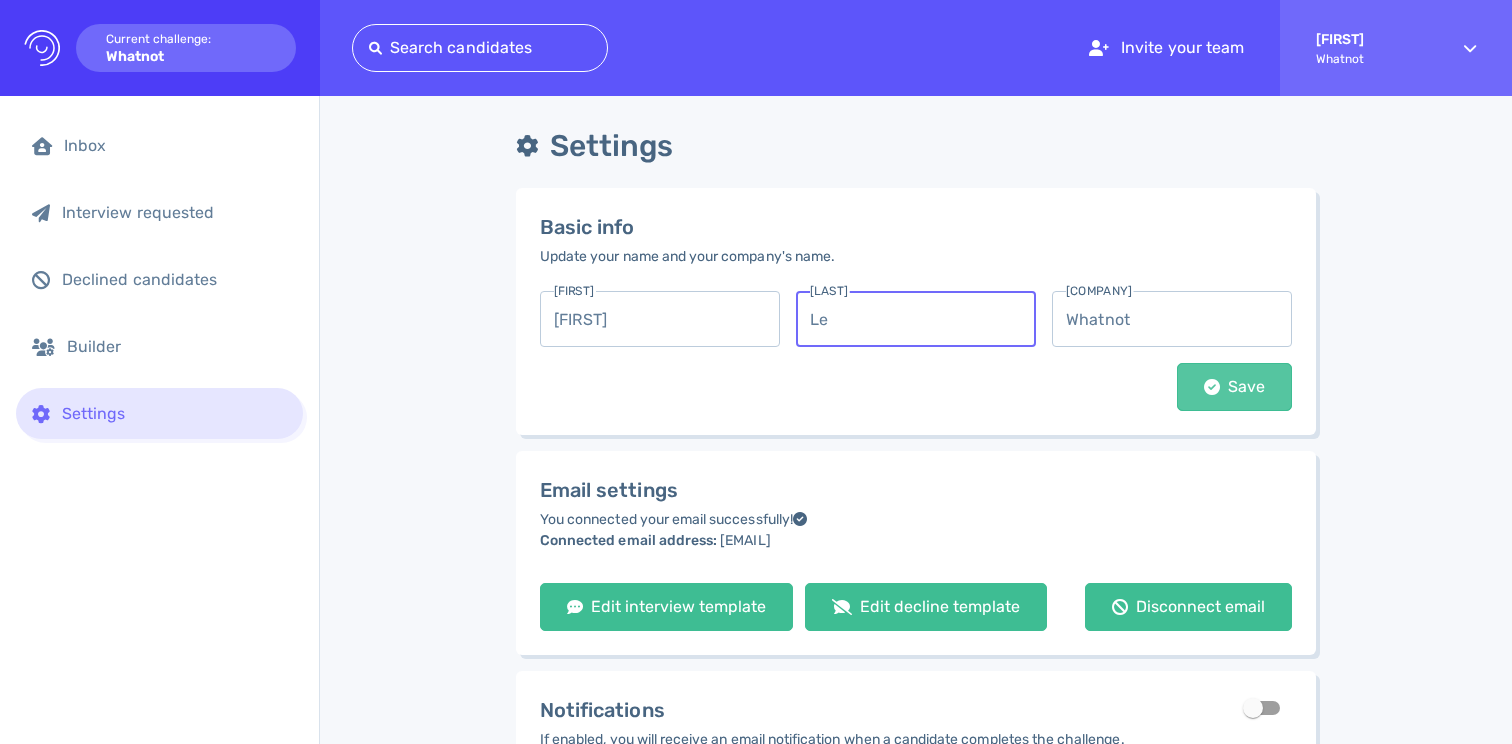 type on "[LAST]" 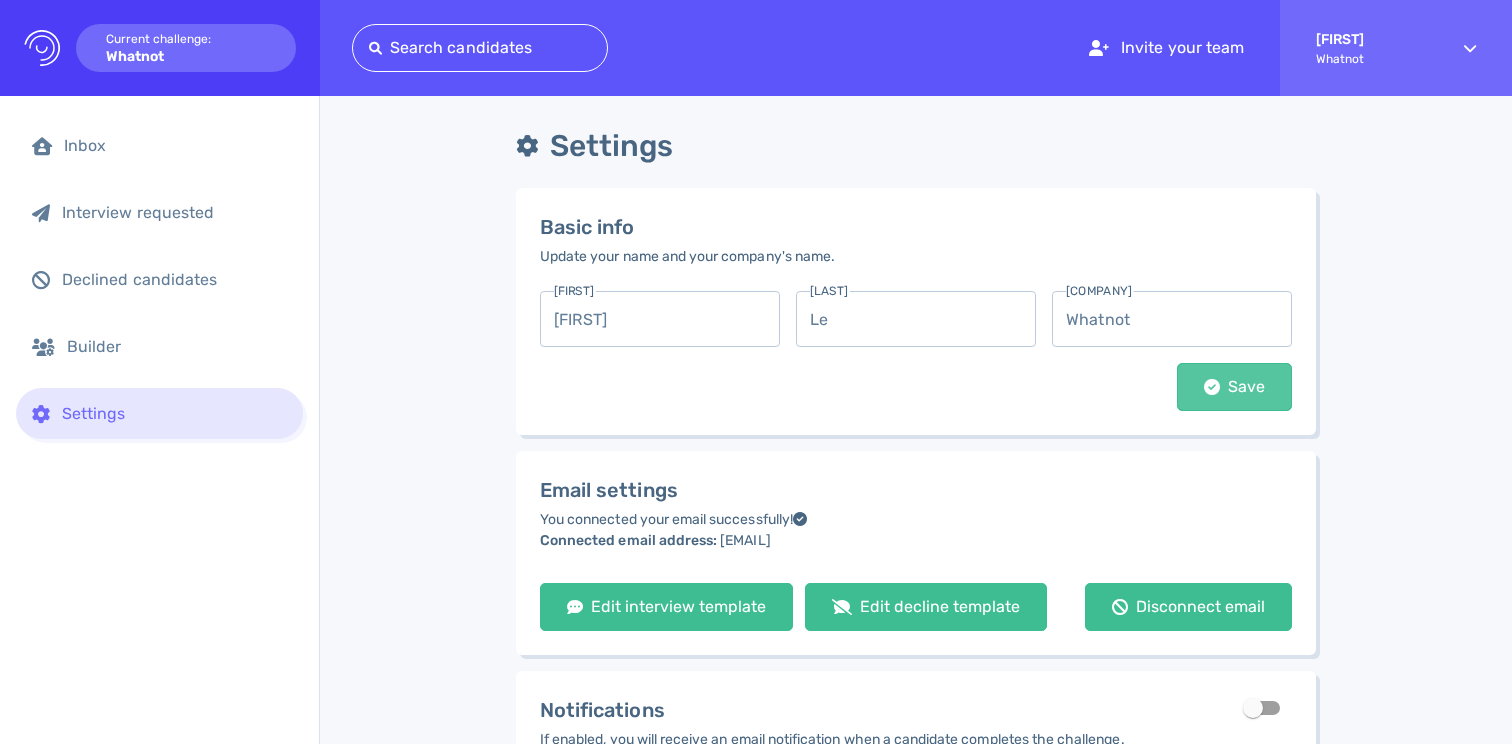 click on "Save" at bounding box center [1234, 387] 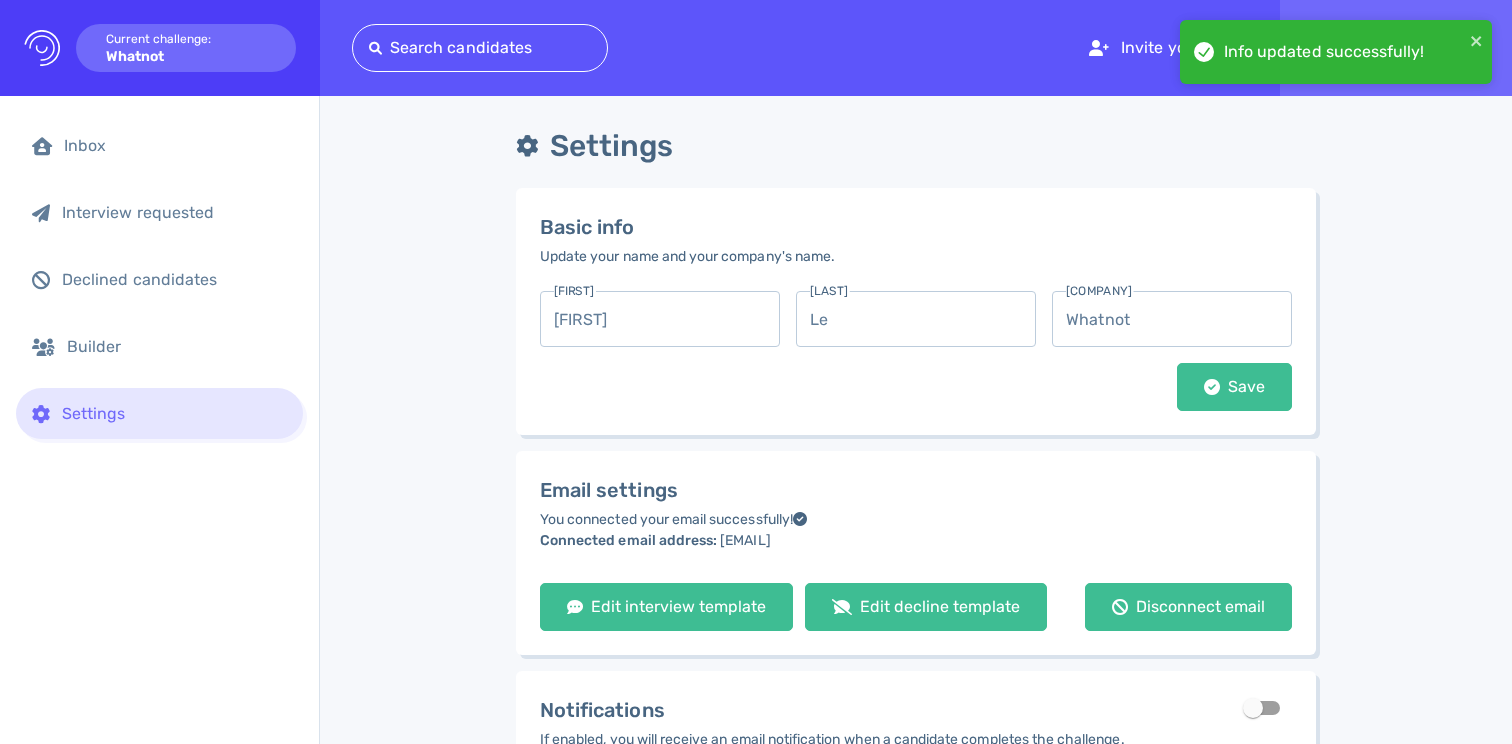 click on "Logo Created with Sketch." 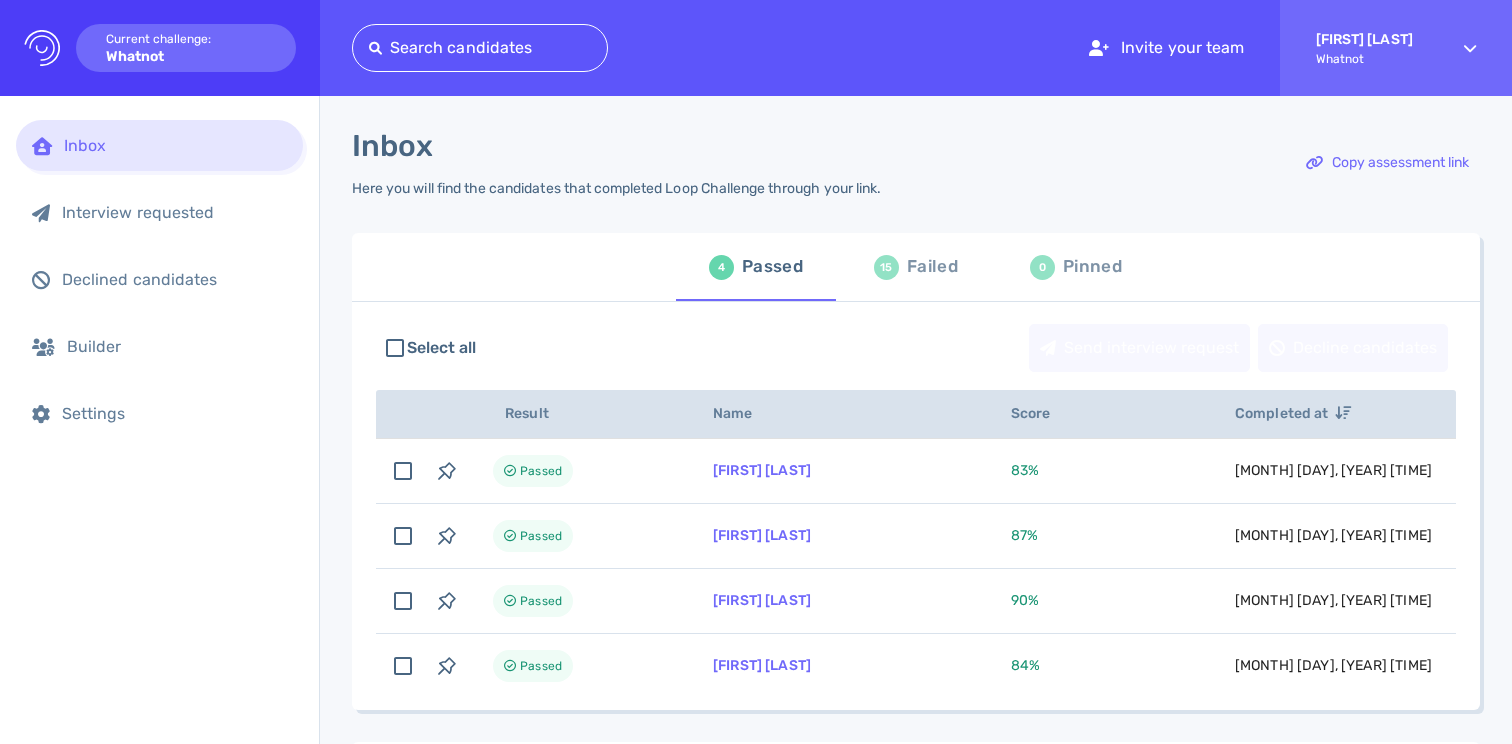 scroll, scrollTop: 0, scrollLeft: 0, axis: both 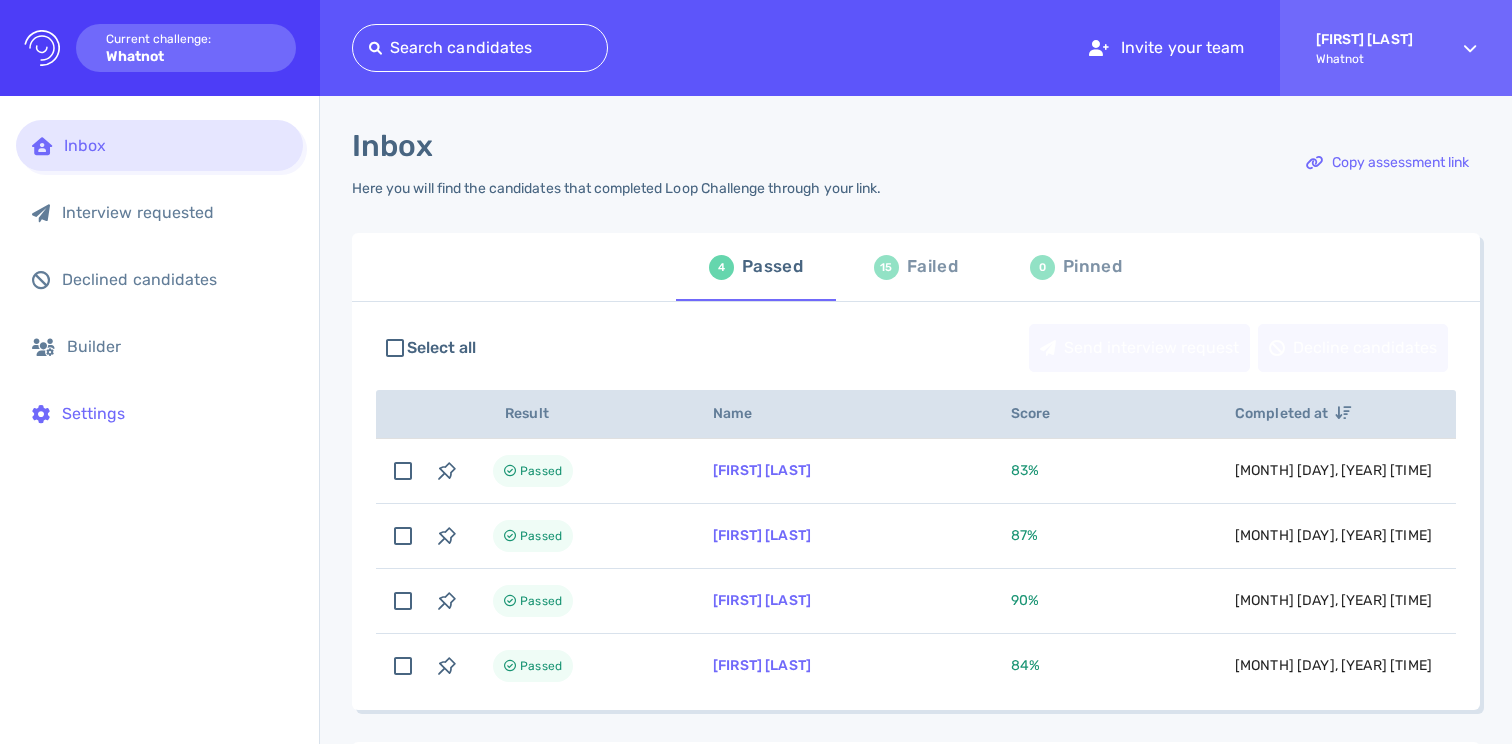 click on "Settings" at bounding box center (159, 413) 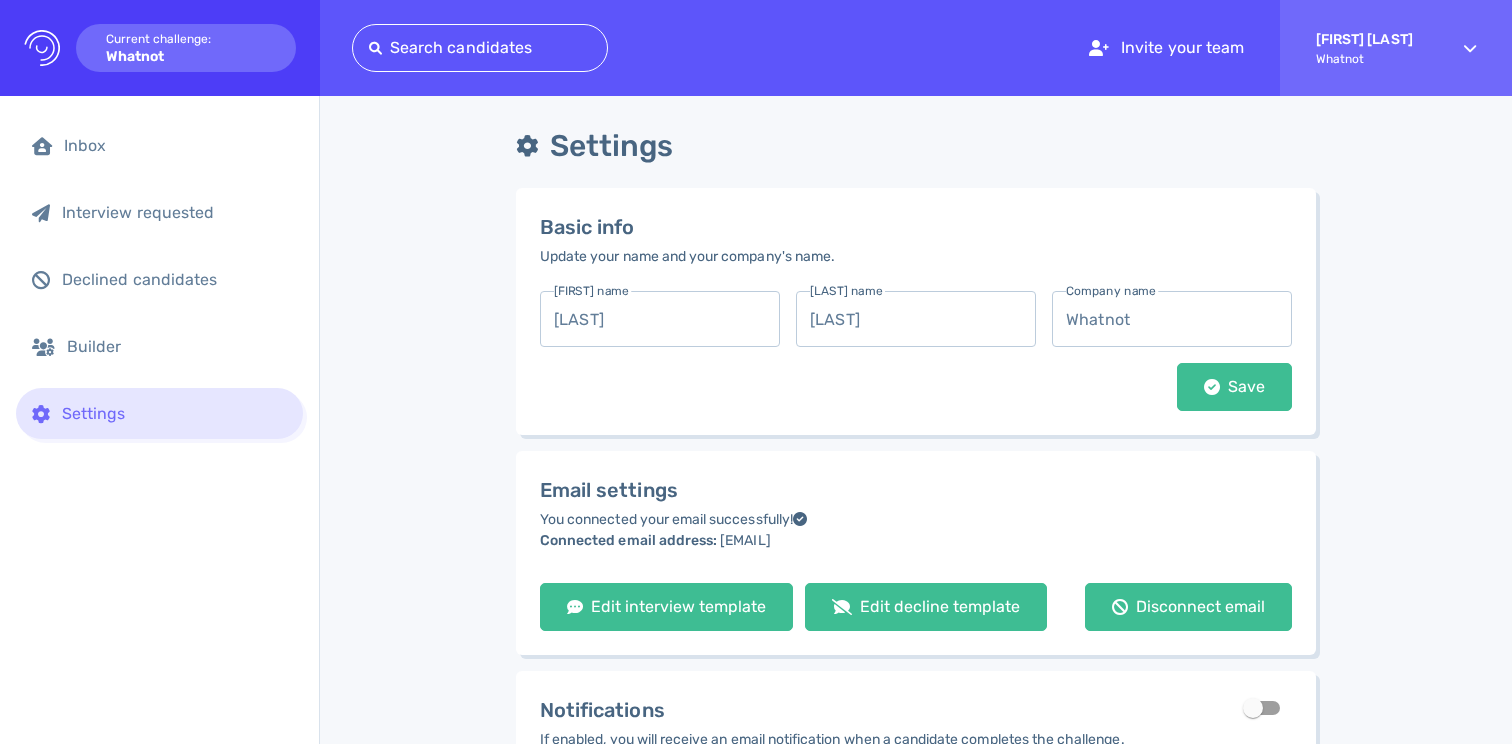 scroll, scrollTop: 0, scrollLeft: 0, axis: both 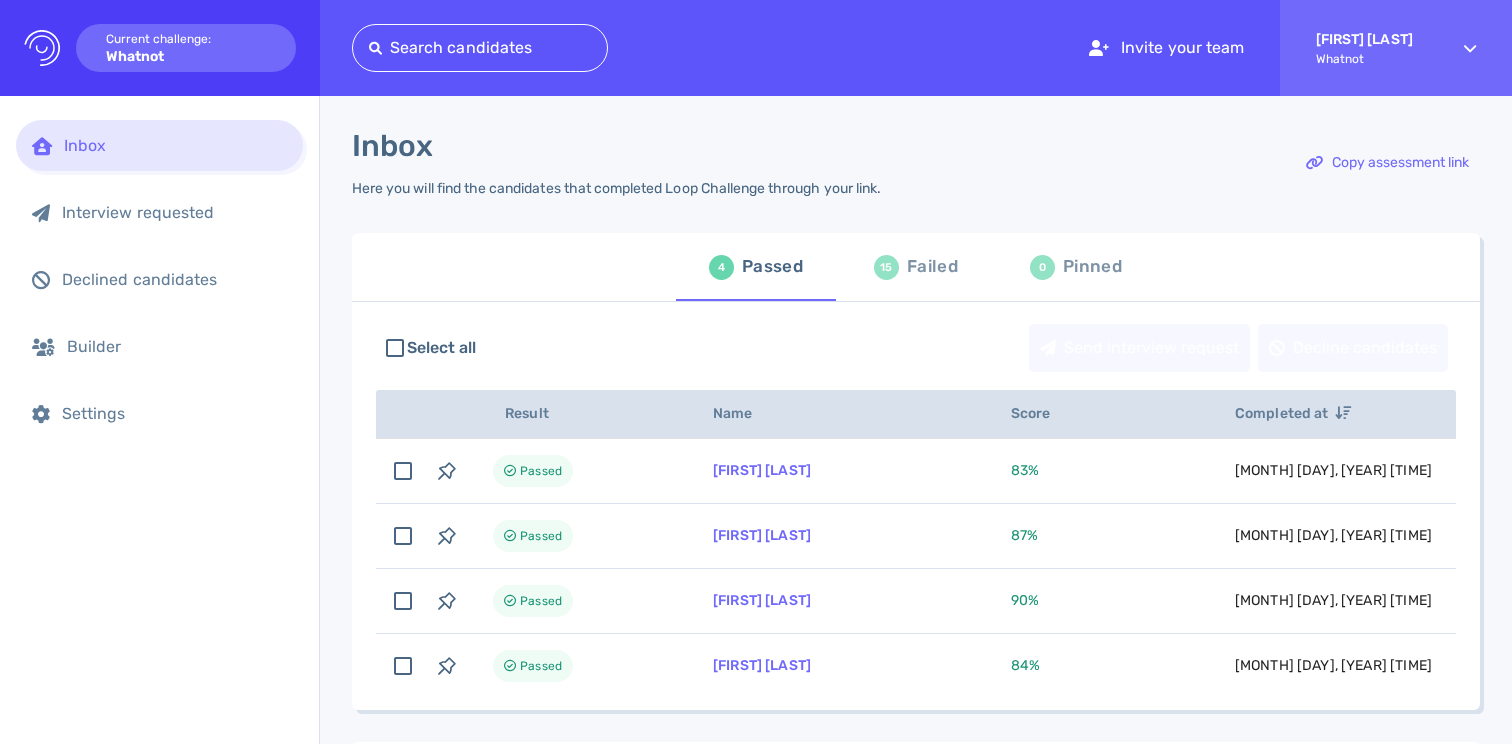 click on "Logo Created with Sketch. Current challenge: Whatnot" at bounding box center [160, 48] 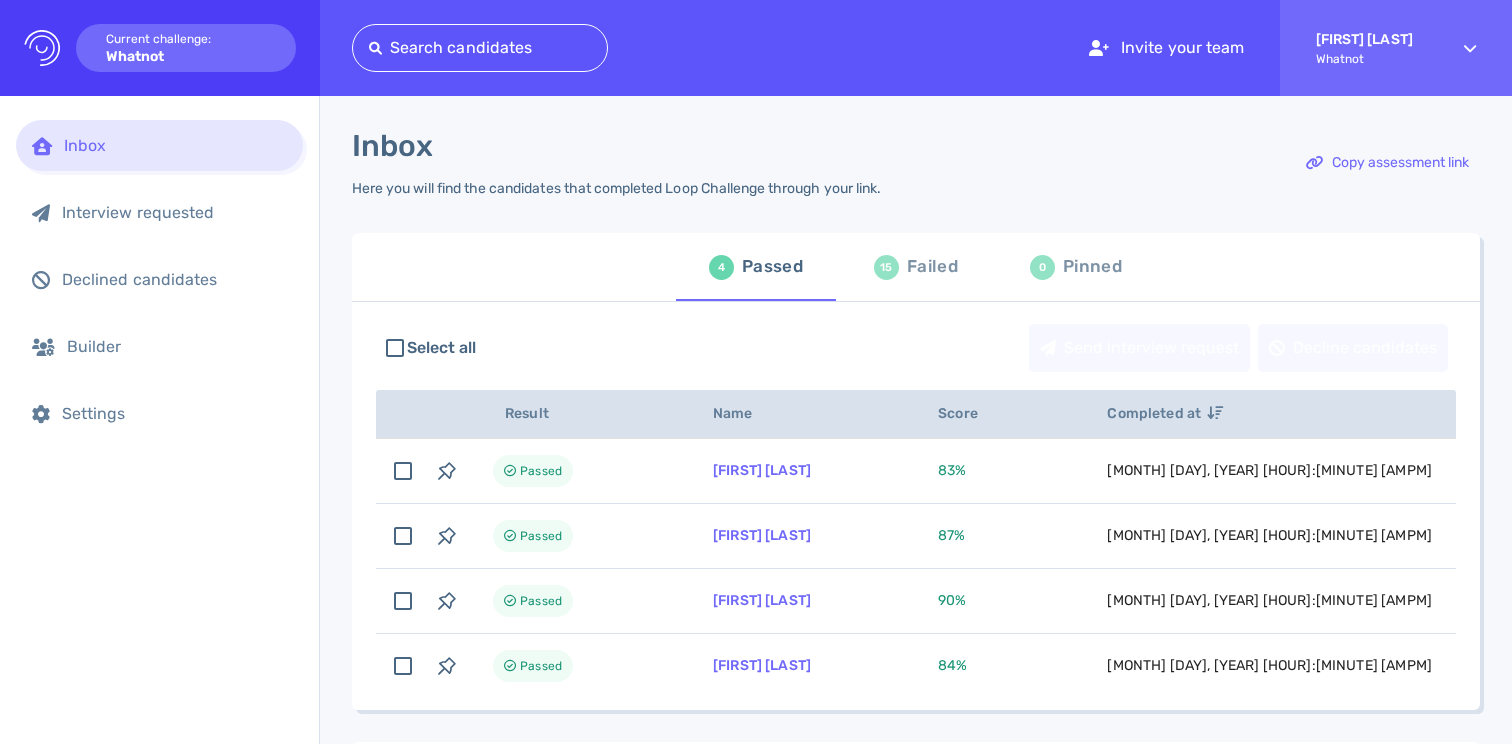 scroll, scrollTop: 0, scrollLeft: 0, axis: both 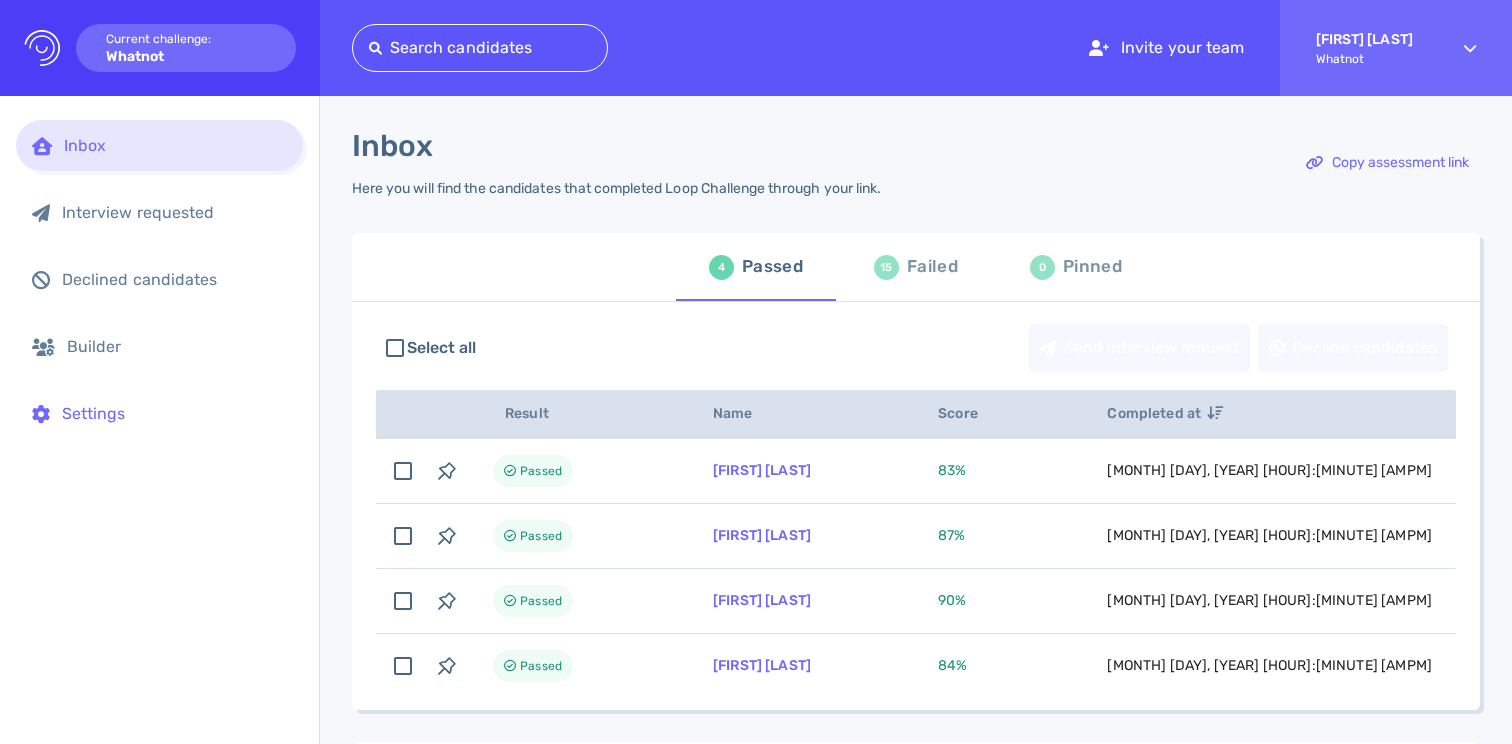 click on "Settings" at bounding box center (159, 413) 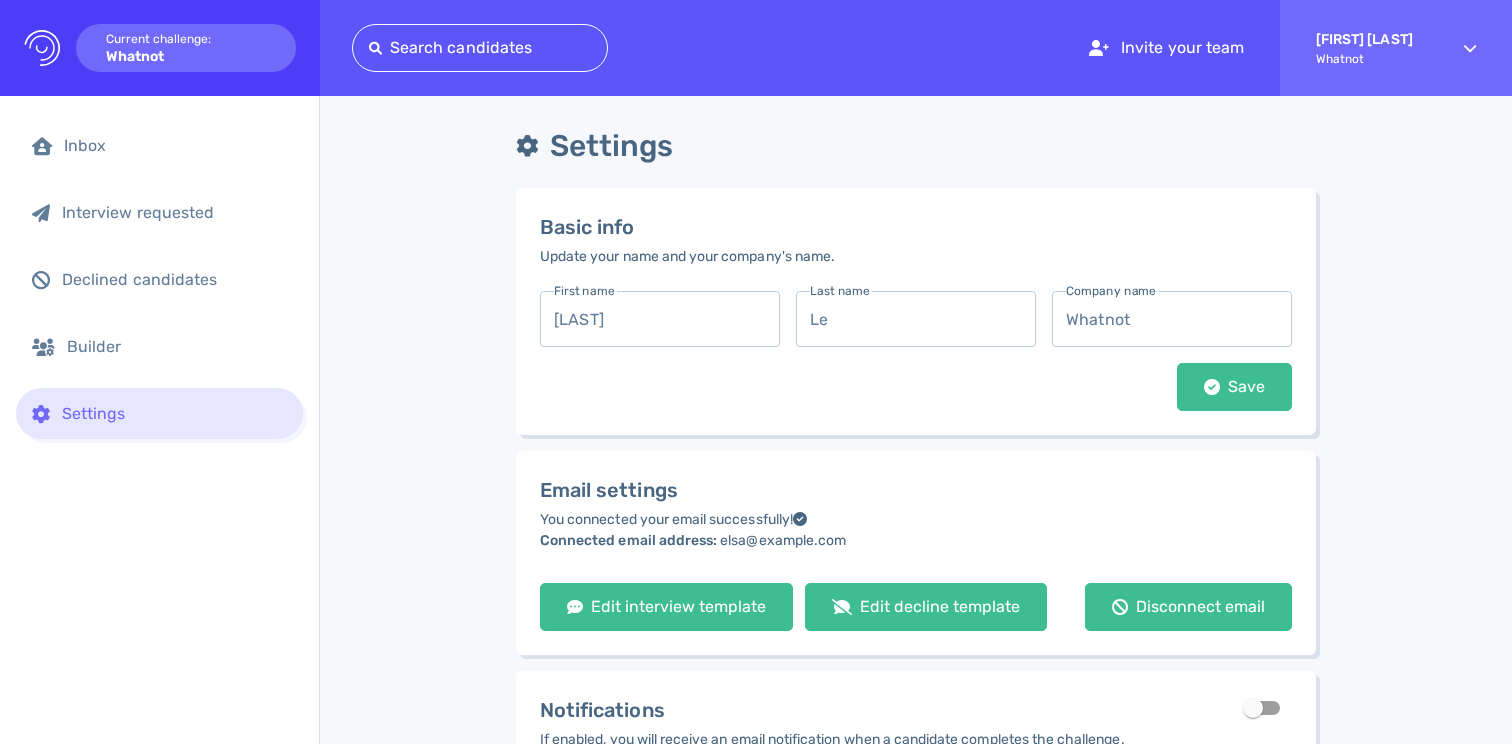 scroll, scrollTop: 0, scrollLeft: 0, axis: both 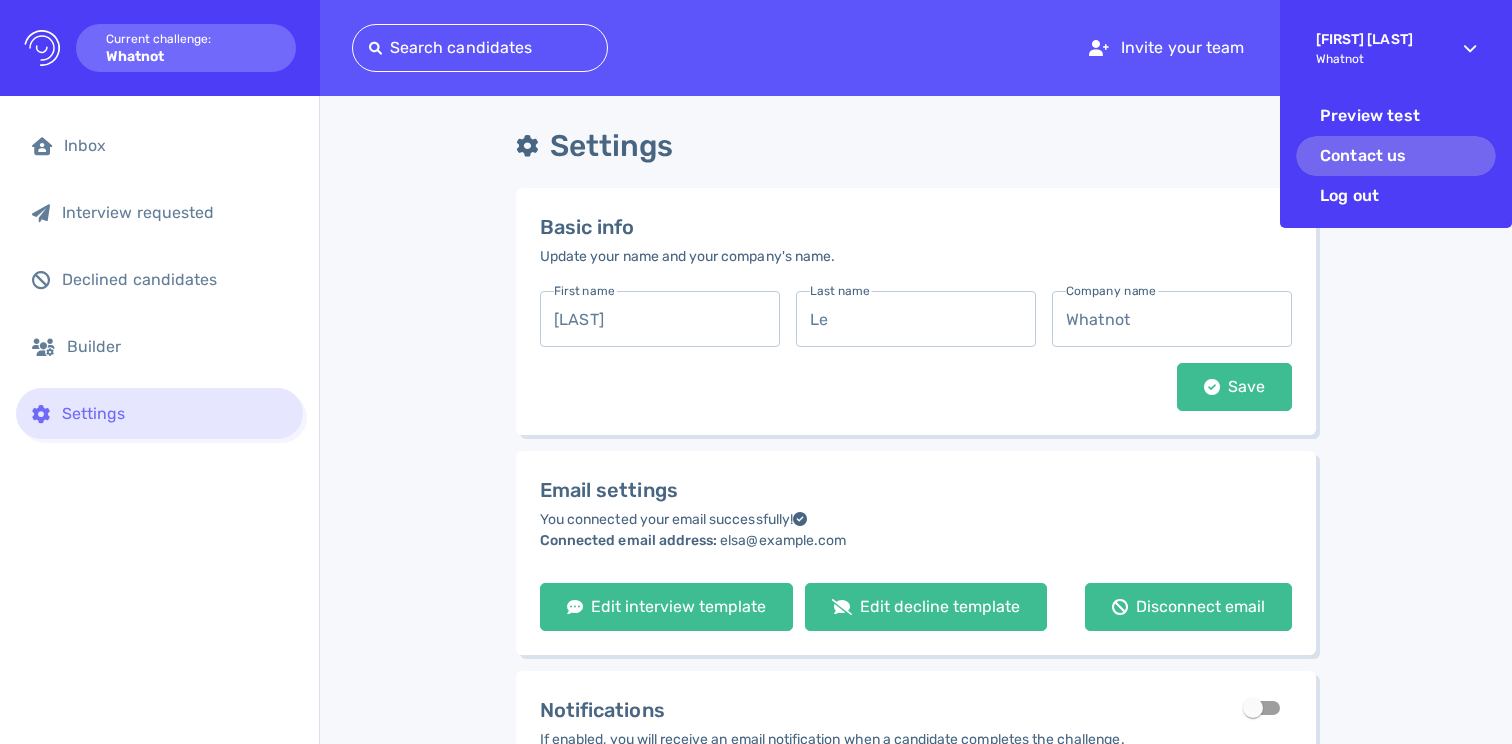 click on "Contact us" at bounding box center (1396, 156) 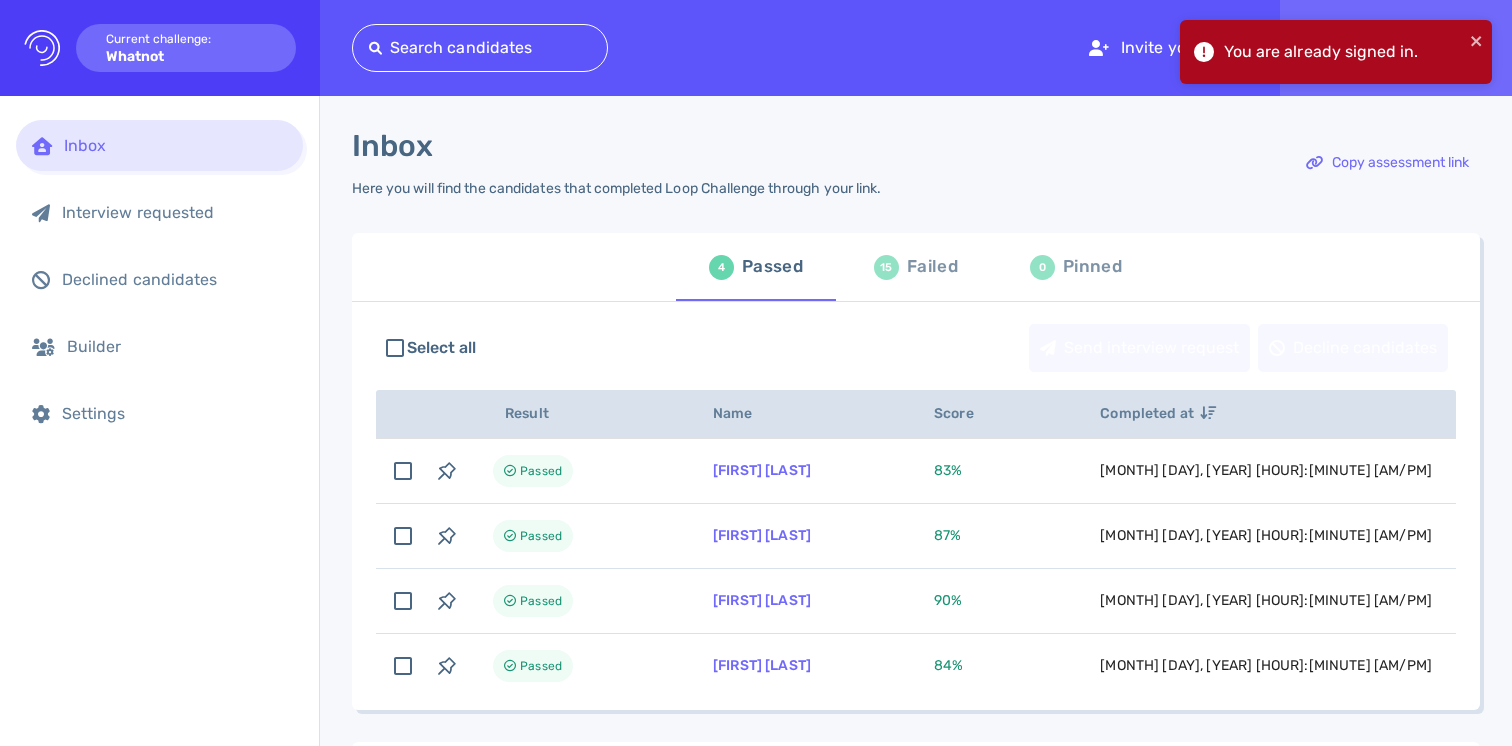 scroll, scrollTop: 0, scrollLeft: 0, axis: both 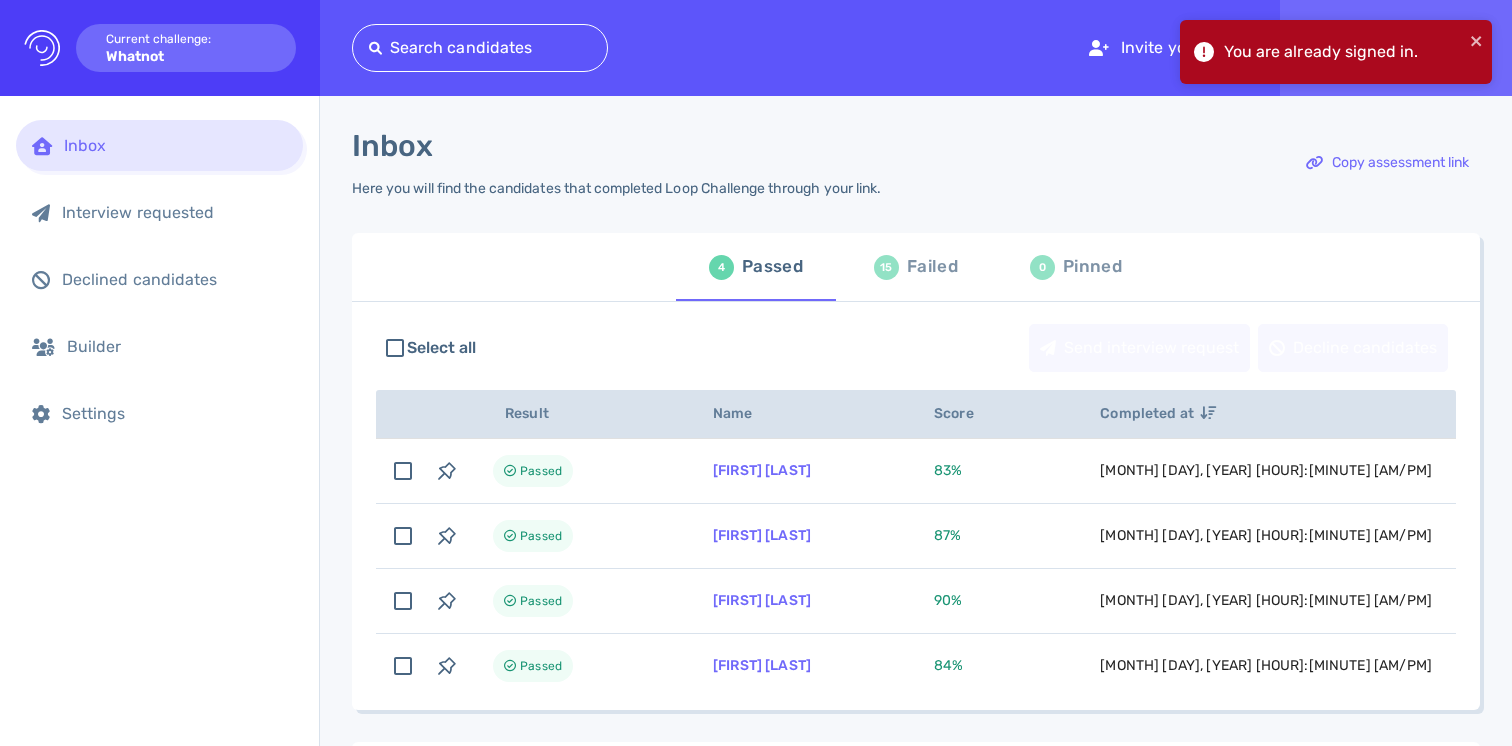 click on "Inbox Here you will find the candidates that completed Loop Challenge through your link. Copy assessment link" at bounding box center (916, 174) 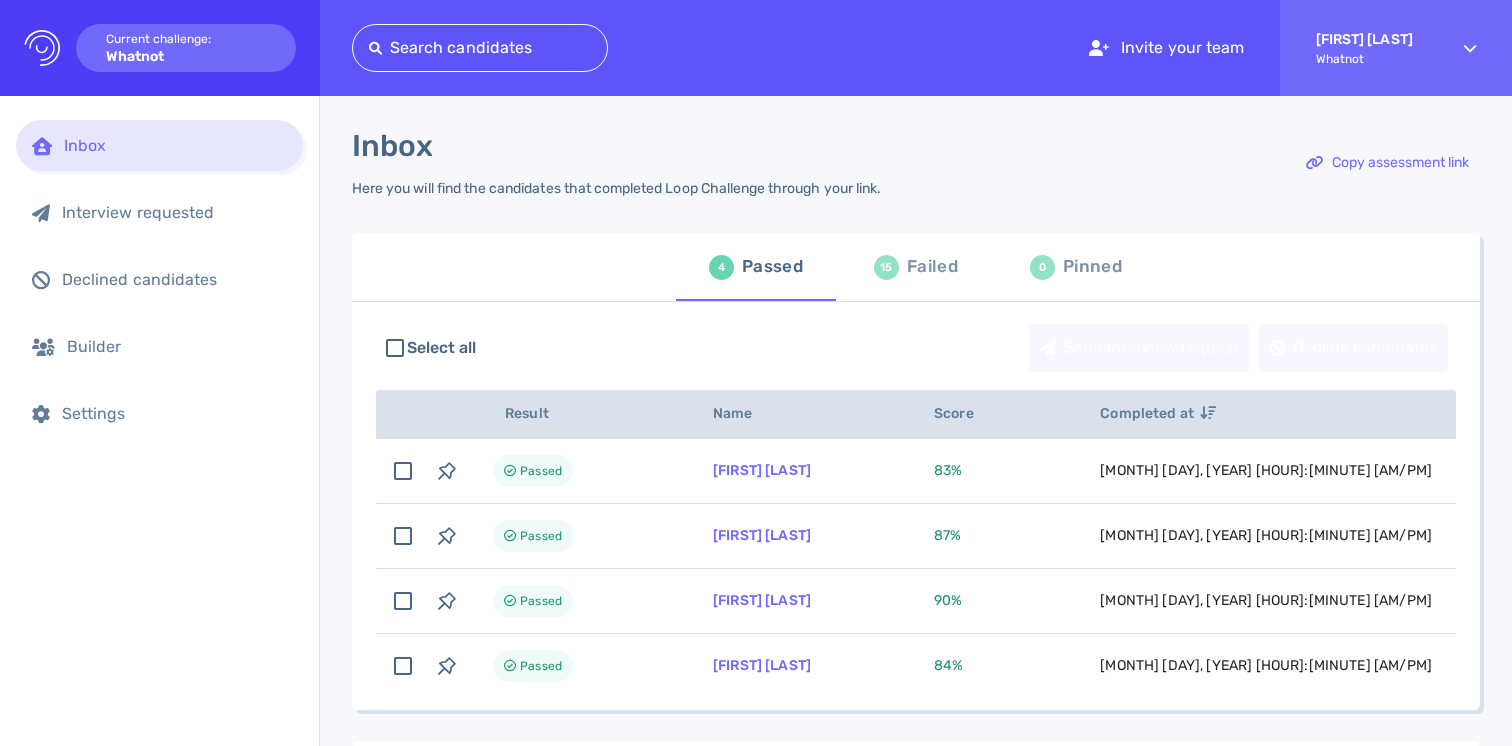 click on "Inbox" at bounding box center (616, 146) 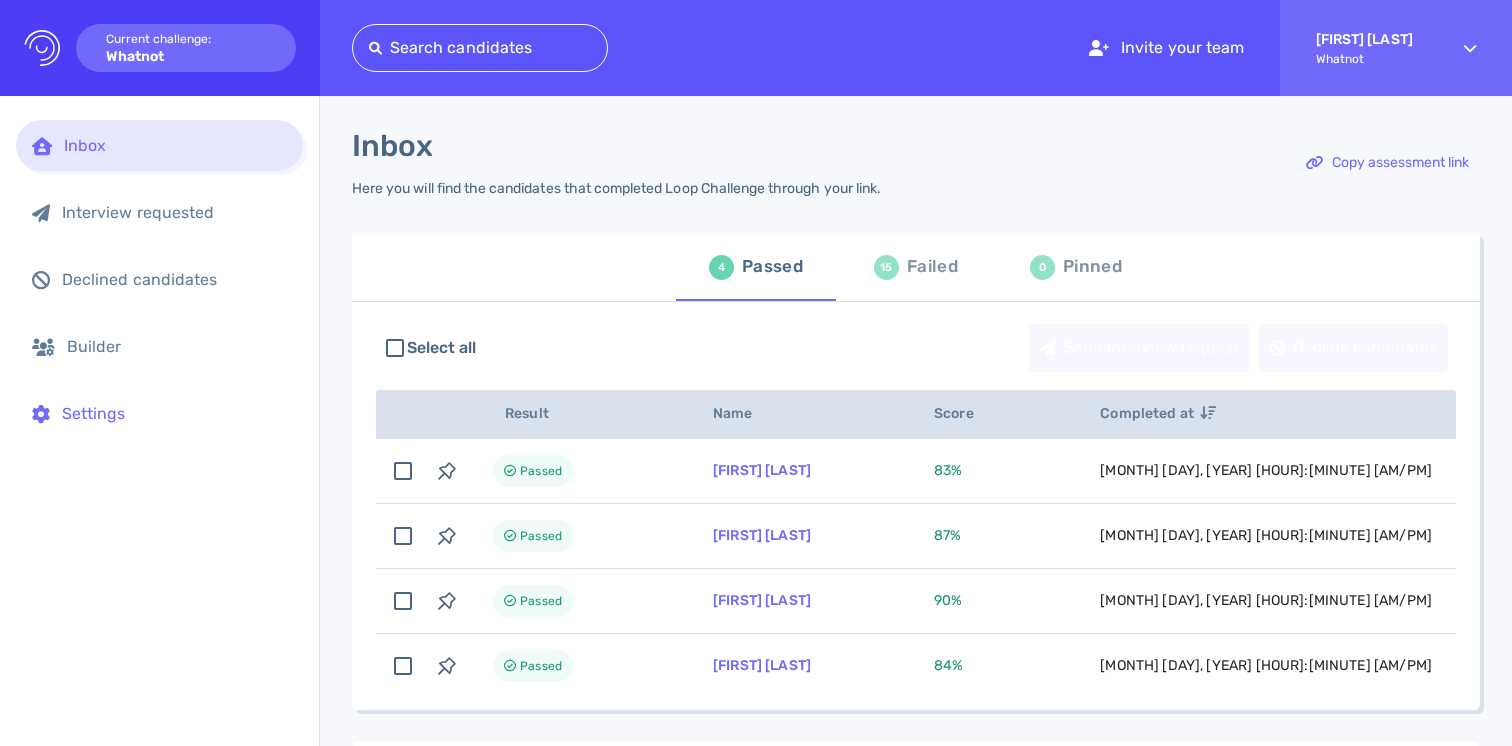 click on "Settings" at bounding box center [174, 413] 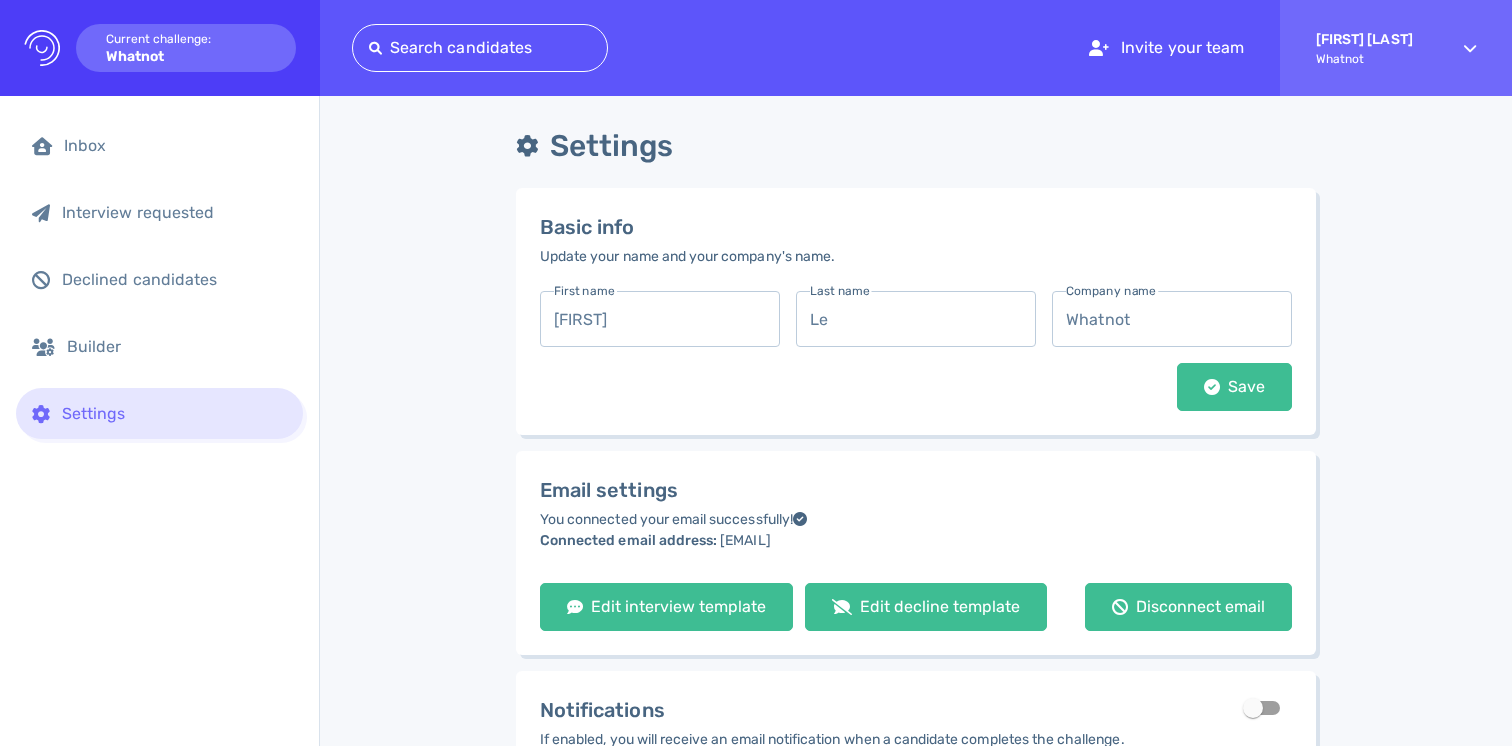scroll, scrollTop: 0, scrollLeft: 0, axis: both 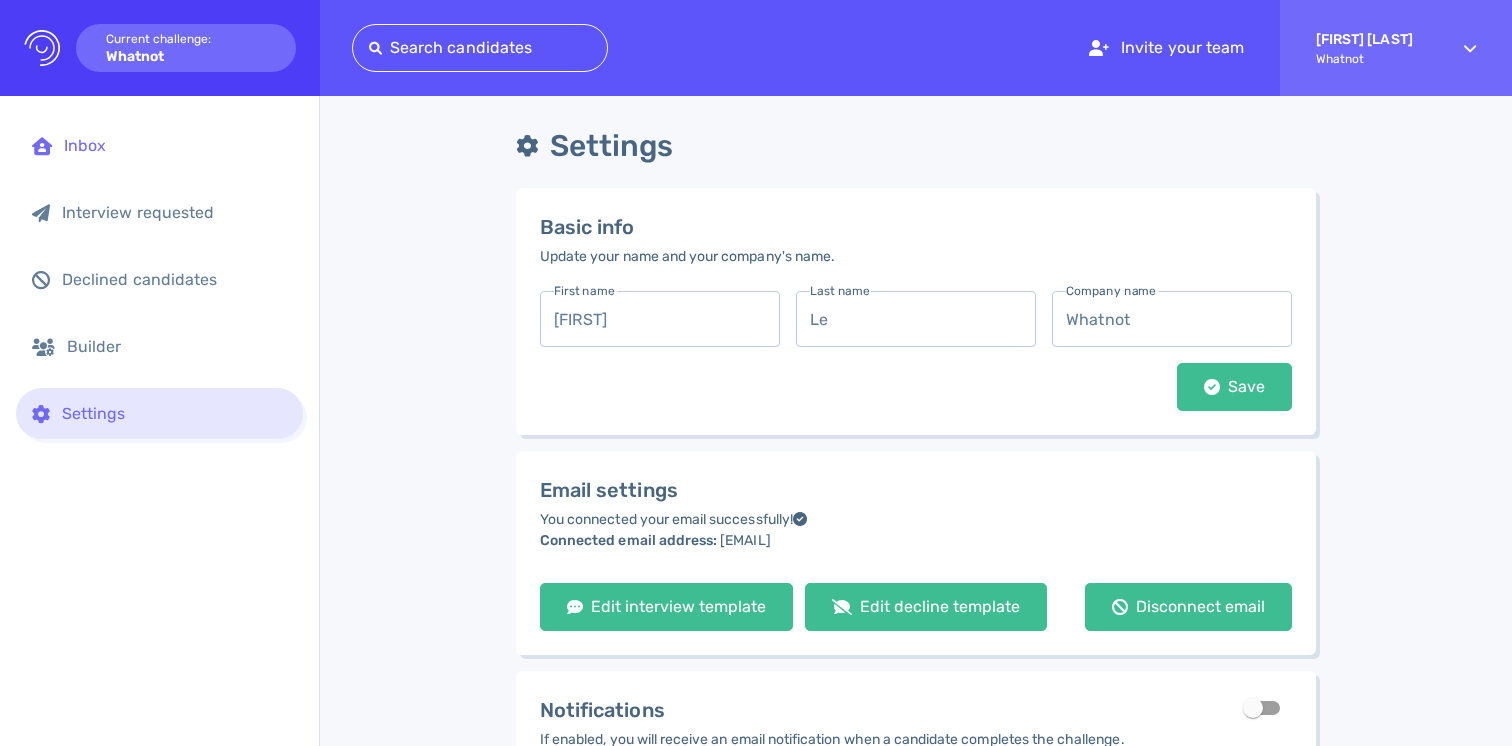 click on "Inbox" at bounding box center [175, 145] 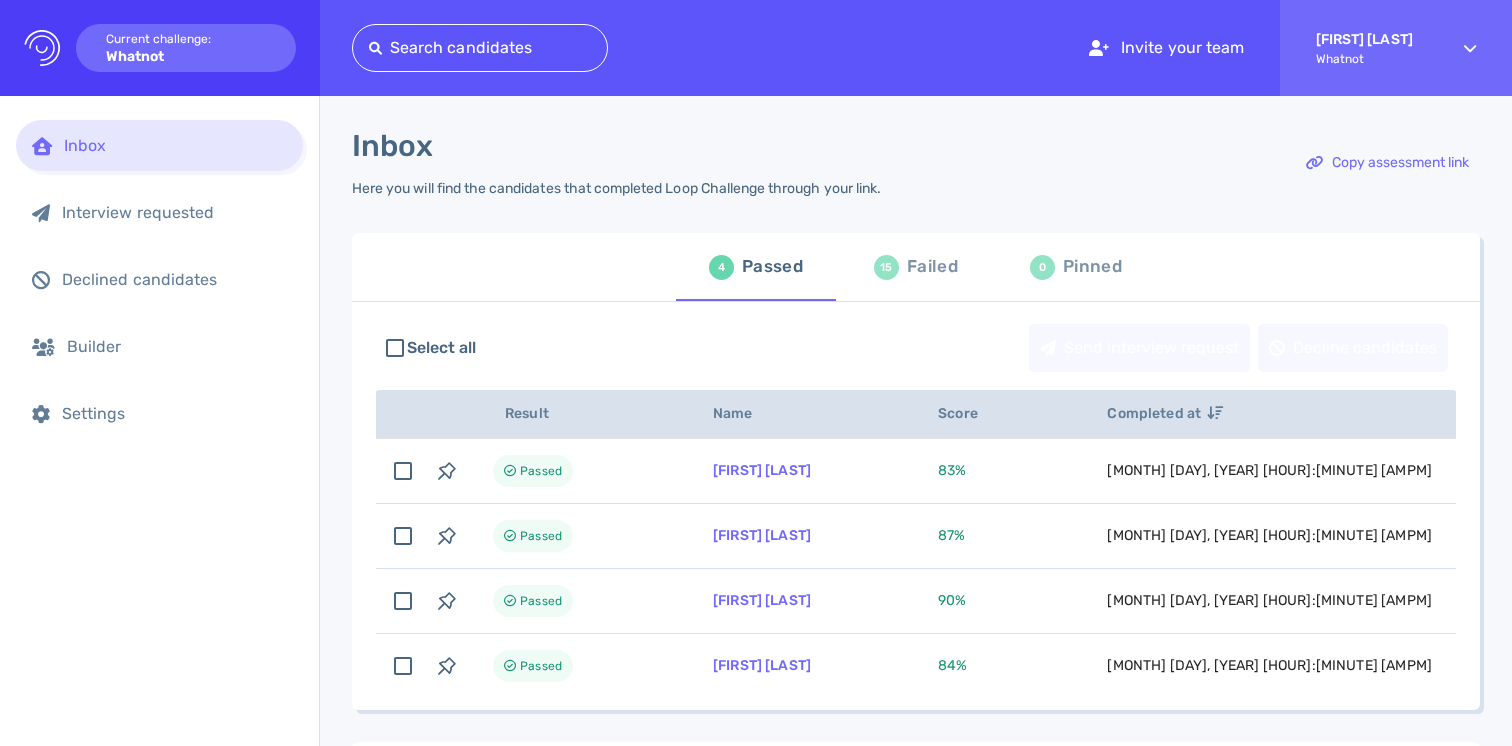 scroll, scrollTop: 0, scrollLeft: 0, axis: both 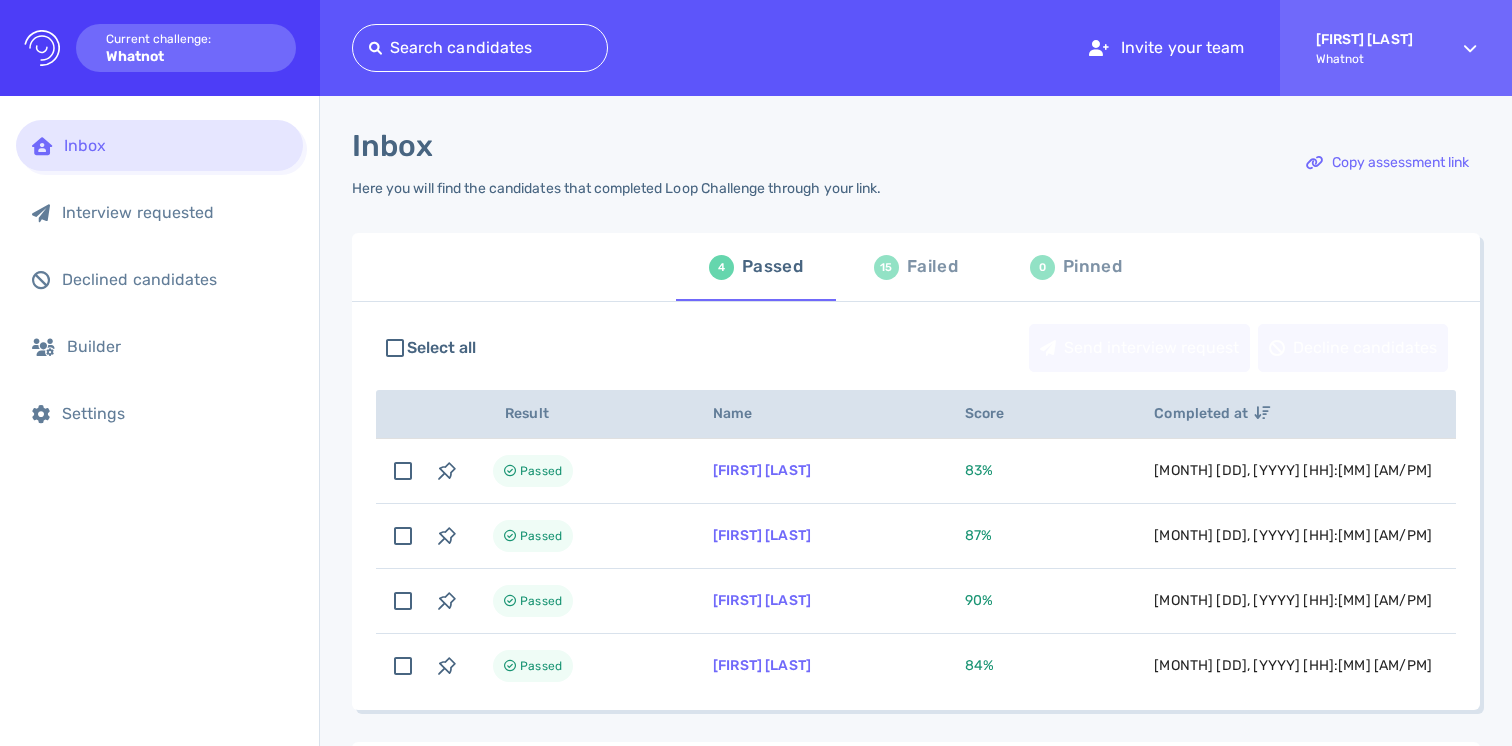 click on "Search candidates Invite your team Dillon Le Whatnot" at bounding box center (932, 48) 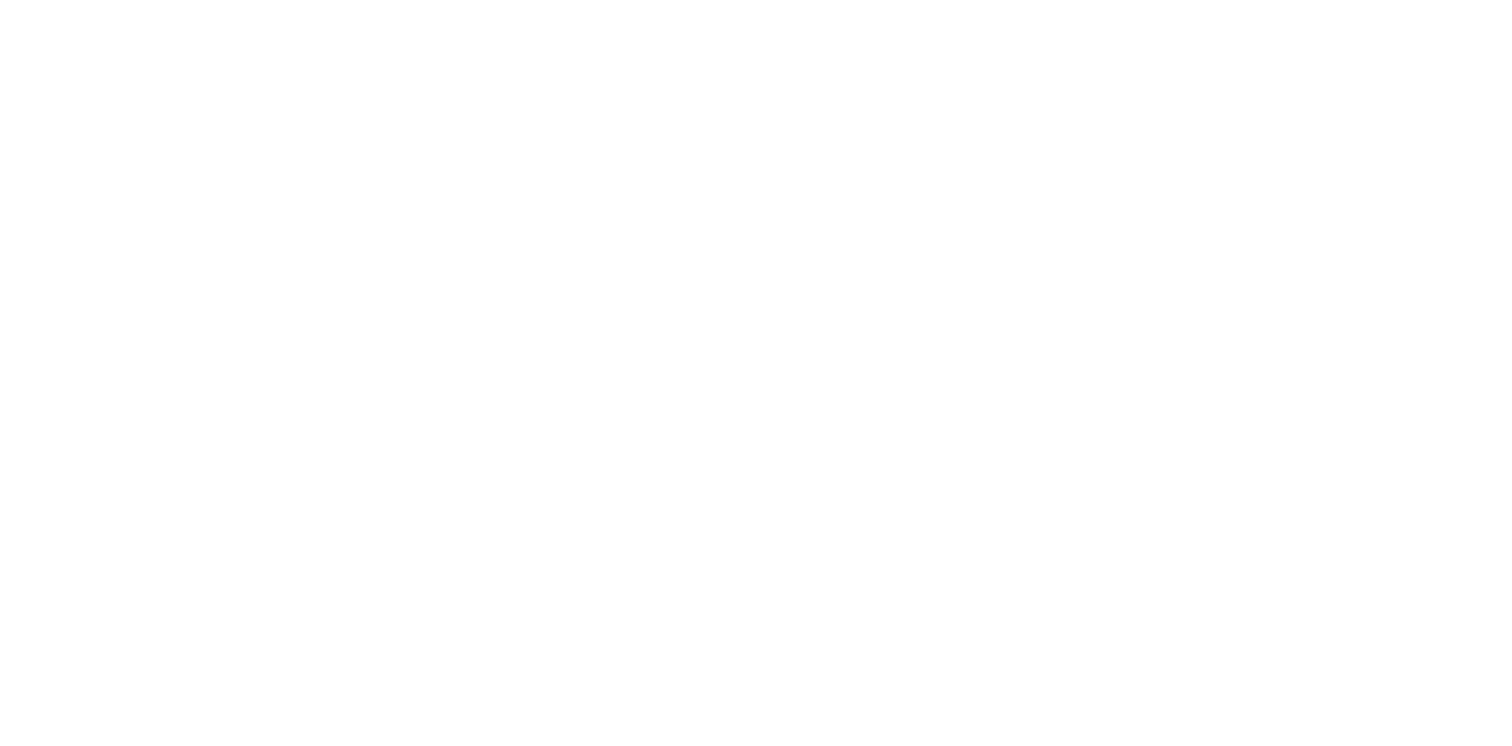 scroll, scrollTop: 0, scrollLeft: 0, axis: both 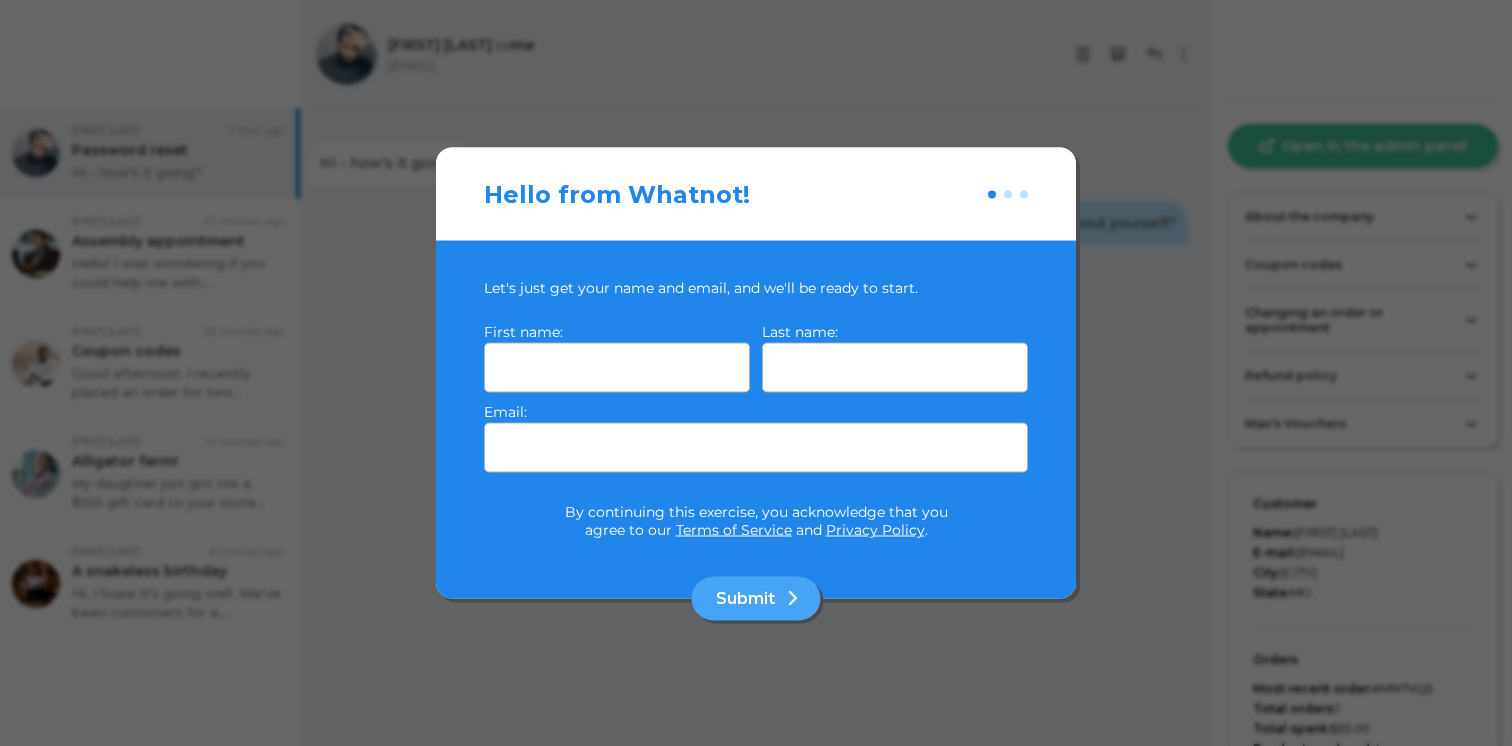click on "Let's just get your name and email, and we'll be ready to start." at bounding box center [756, 288] 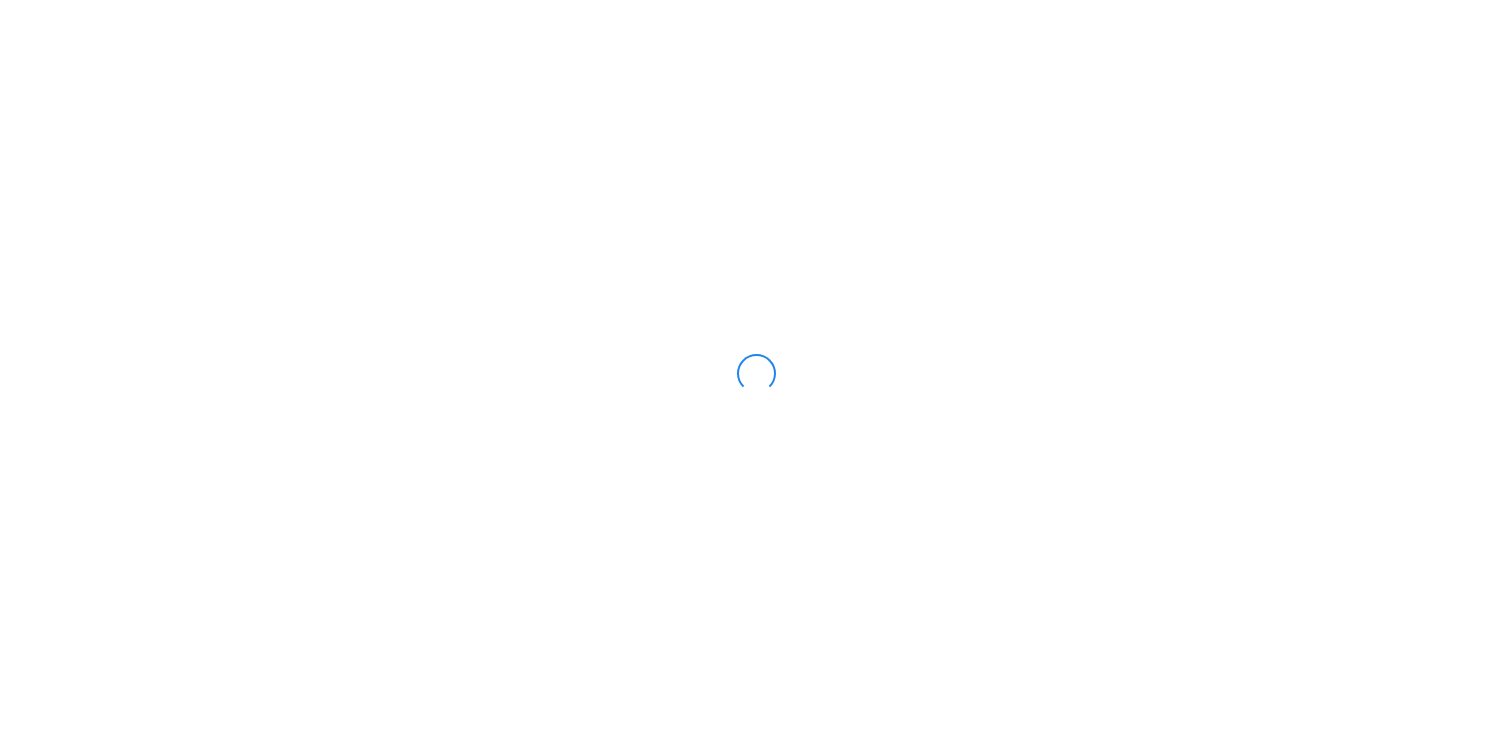 scroll, scrollTop: 0, scrollLeft: 0, axis: both 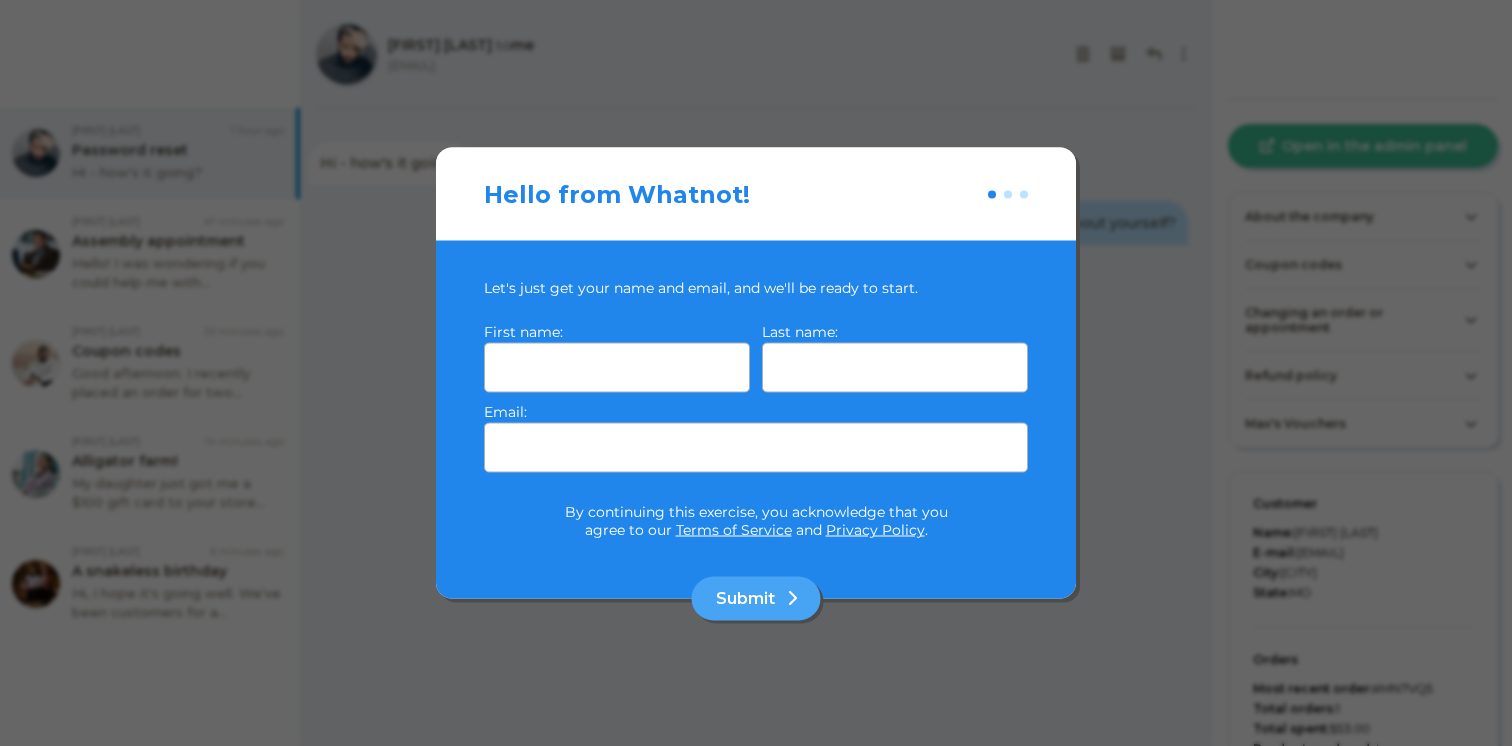 click on "Terms of Service" at bounding box center (734, 530) 